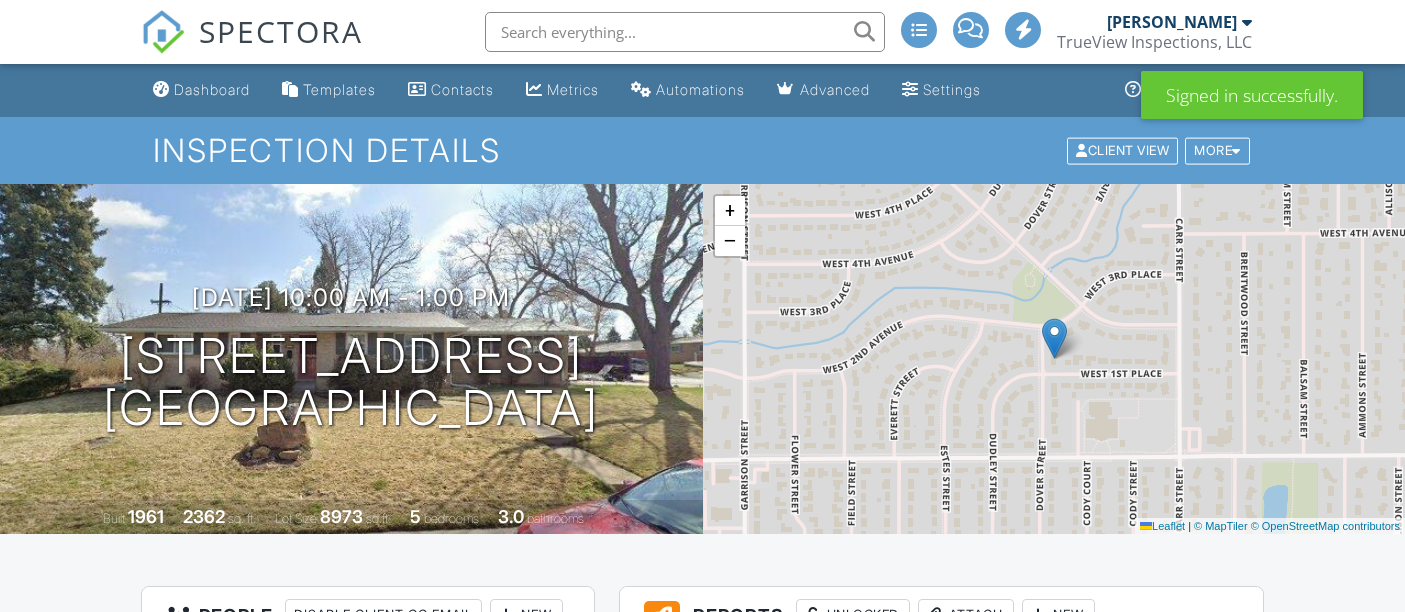 scroll, scrollTop: 0, scrollLeft: 0, axis: both 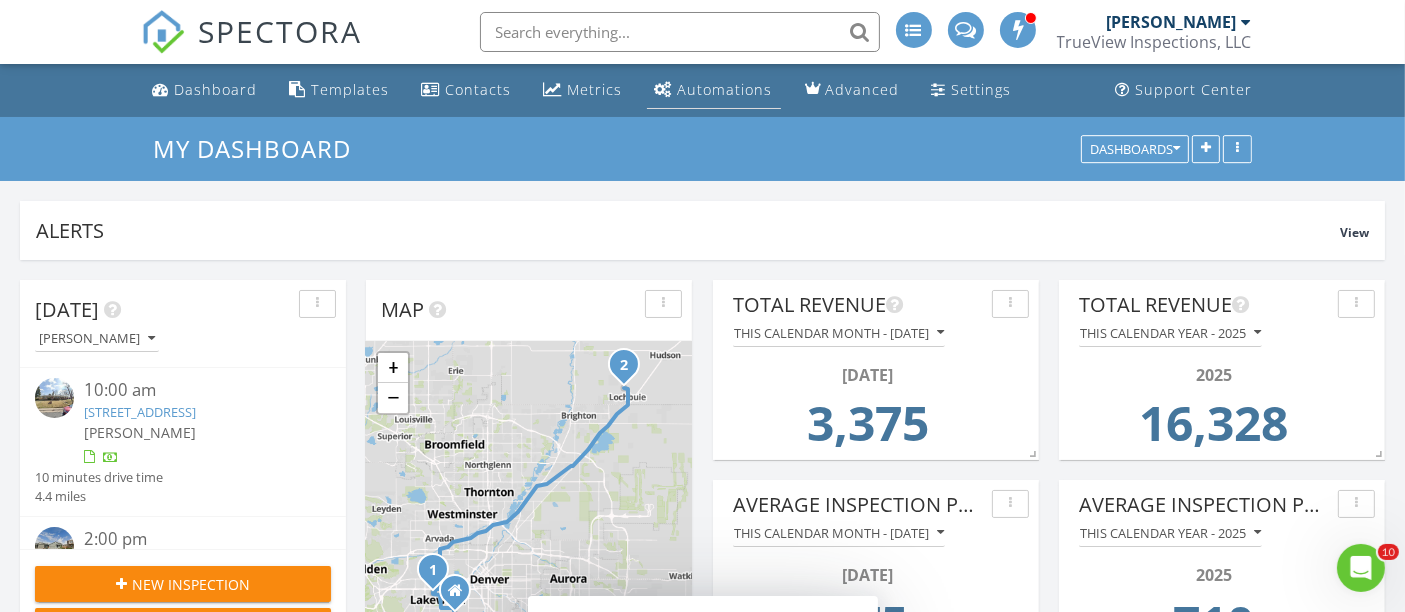 click on "Automations" at bounding box center [714, 90] 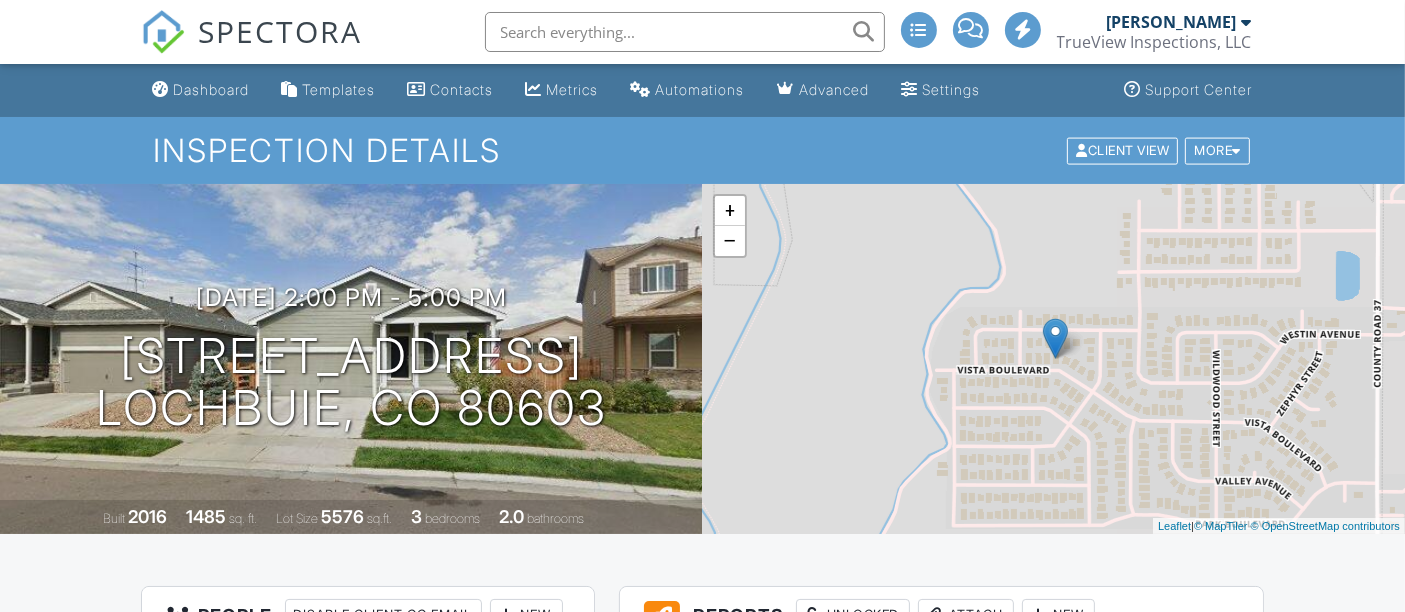 scroll, scrollTop: 386, scrollLeft: 0, axis: vertical 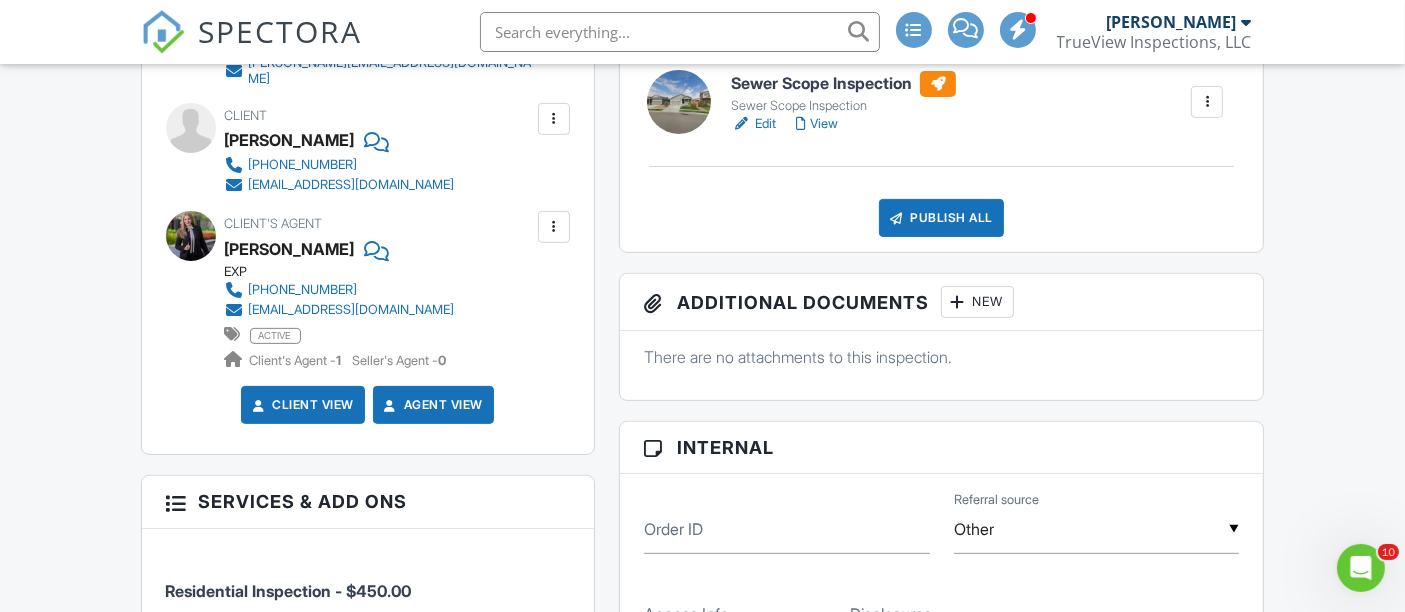 click at bounding box center [554, 227] 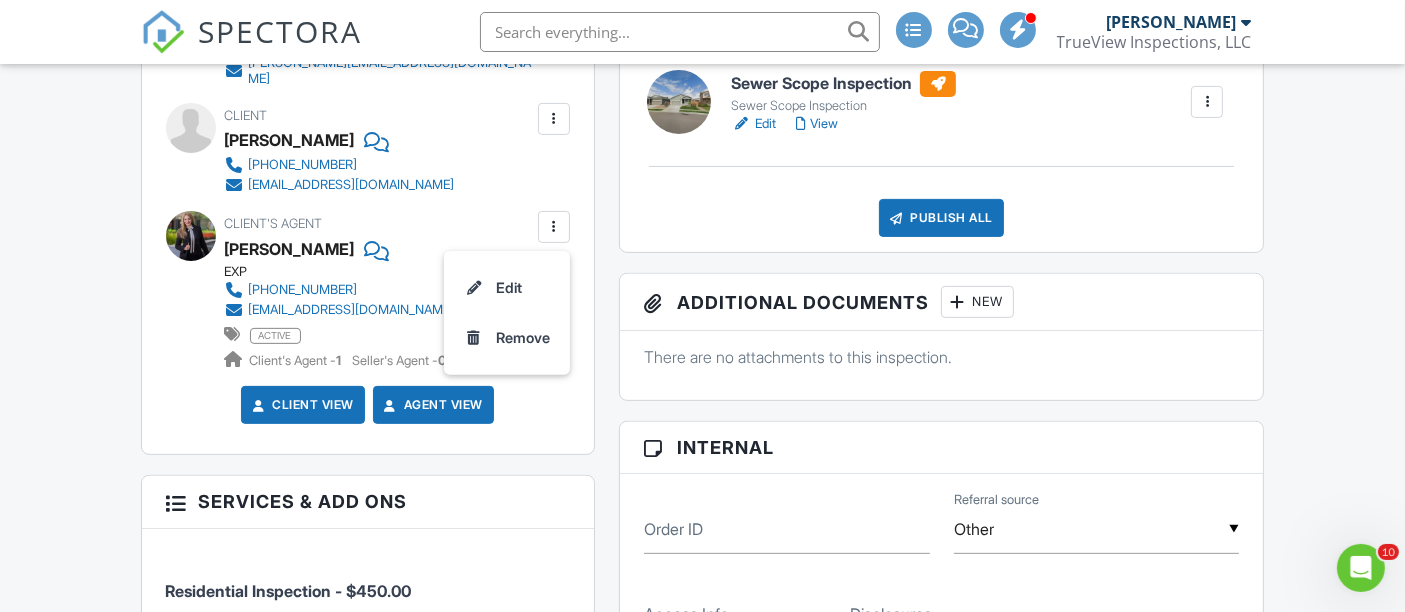 click on "People
Disable Client CC Email
New
Client
Client's Agent
Listing Agent
Add Another Person
Inspector
Dan Sweet
+13035151416
dan@trueviewnow.com
Make Invisible
Mark As Requested
Remove
Update Client
First name
Natali
Last name
Mendoza
Email (required)
natalijm6@gmail.com
CC Email
Phone
720-345-3214
Tags
Internal notes visible only to the company
Private notes visible only to company admins
Cancel
Save
Confirm client deletion
This will remove the client from this inspection. All email reminders and follow-ups will be removed as well. Note that this is only an option before publishing a report.
Cancel
Remove Client
Client
Natali Mendoza" at bounding box center (368, 922) 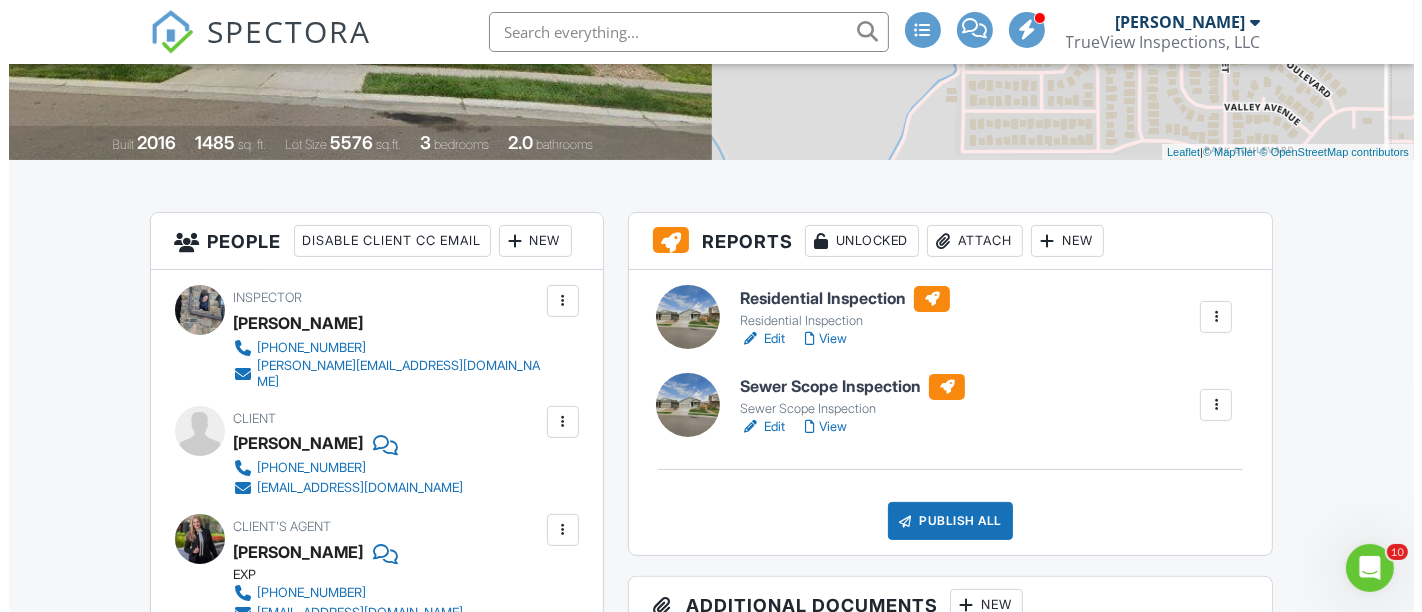 scroll, scrollTop: 386, scrollLeft: 0, axis: vertical 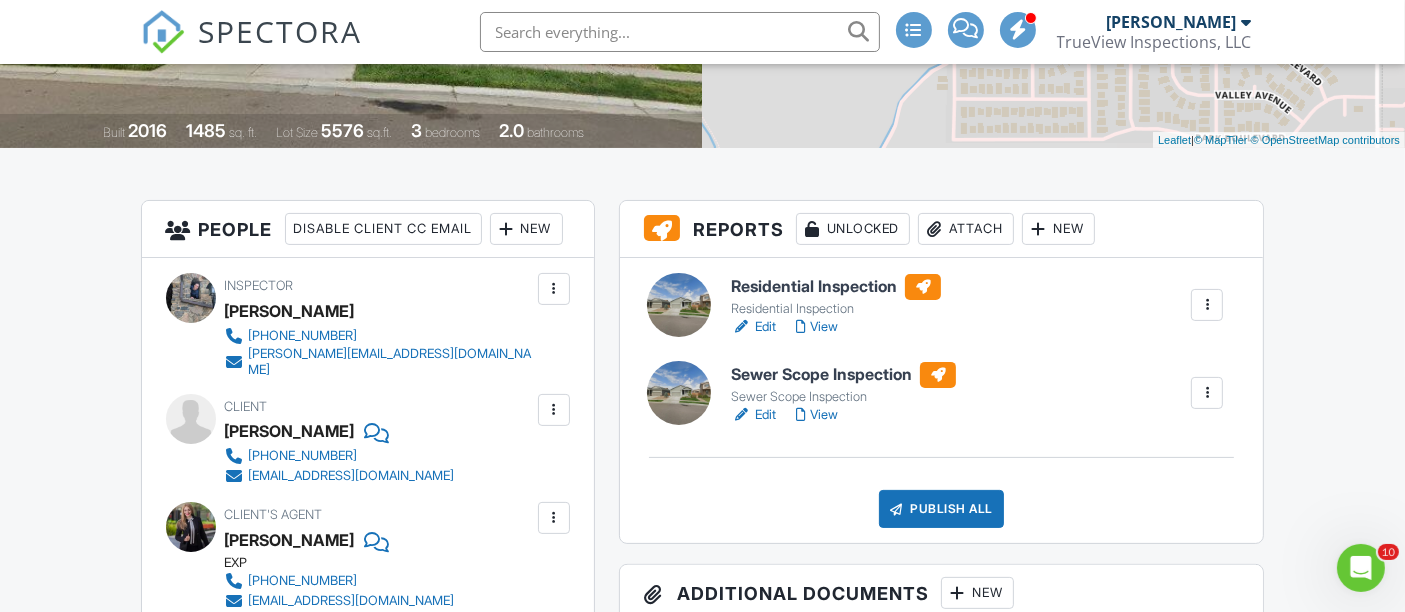 click on "New" at bounding box center (526, 229) 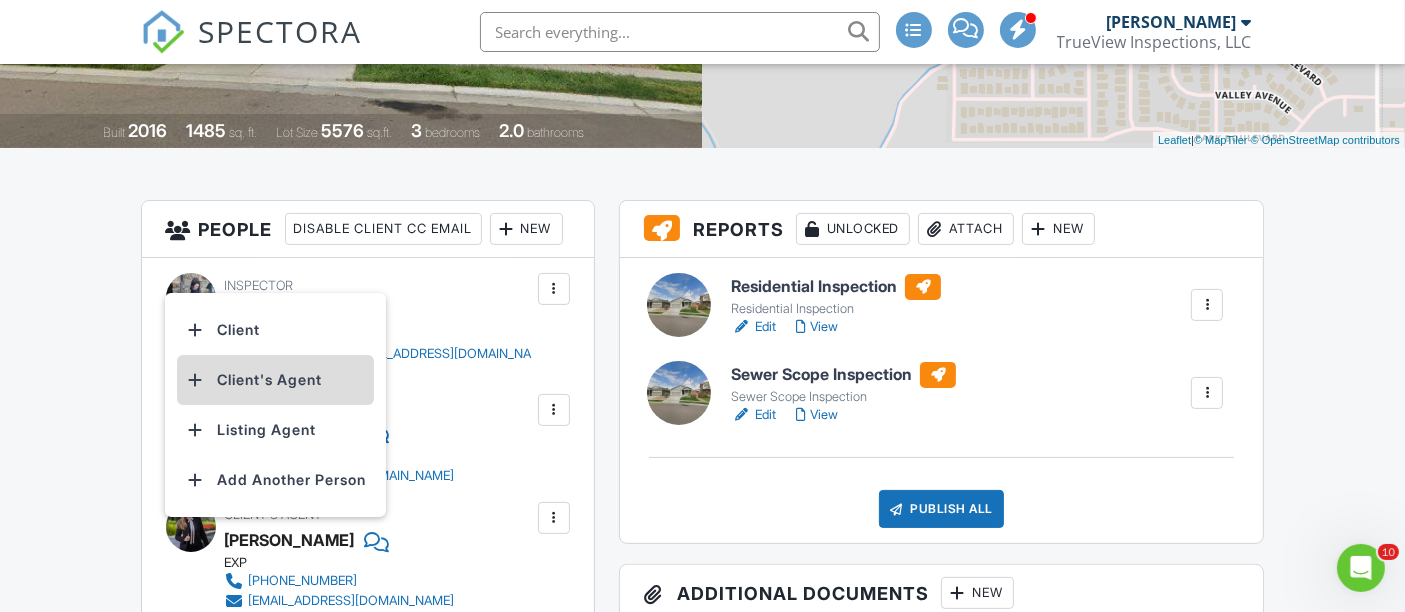 click on "Client's Agent" at bounding box center [275, 380] 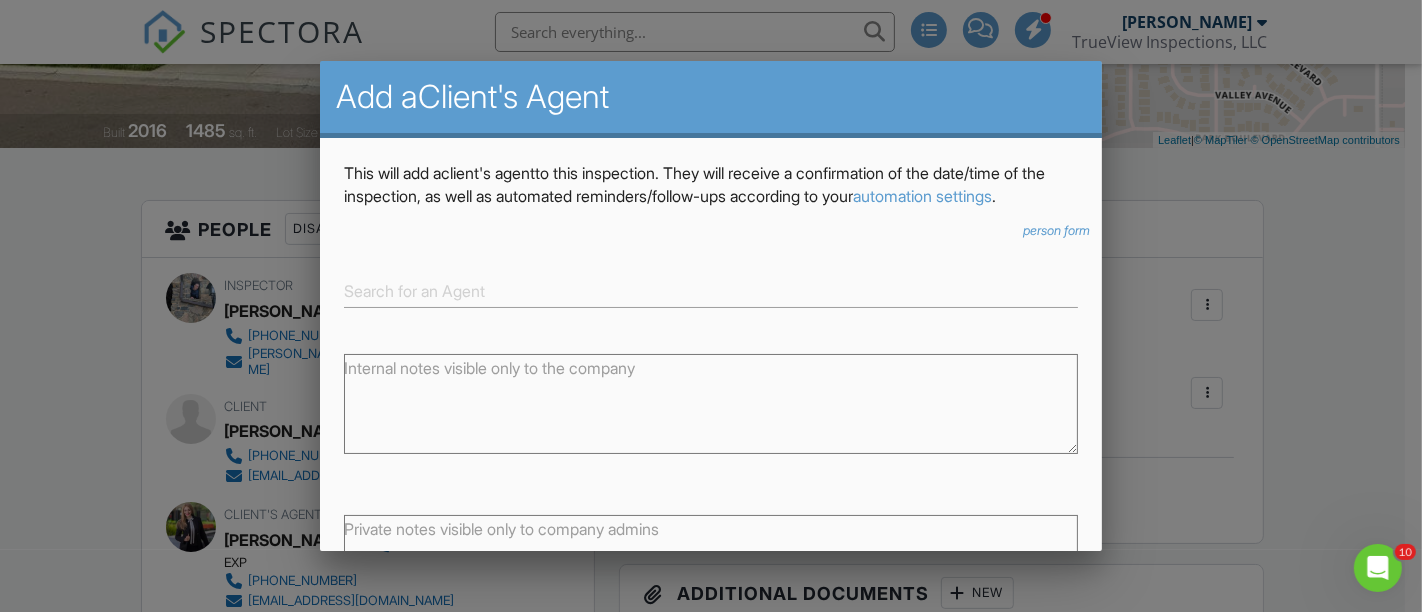 click at bounding box center (711, 282) 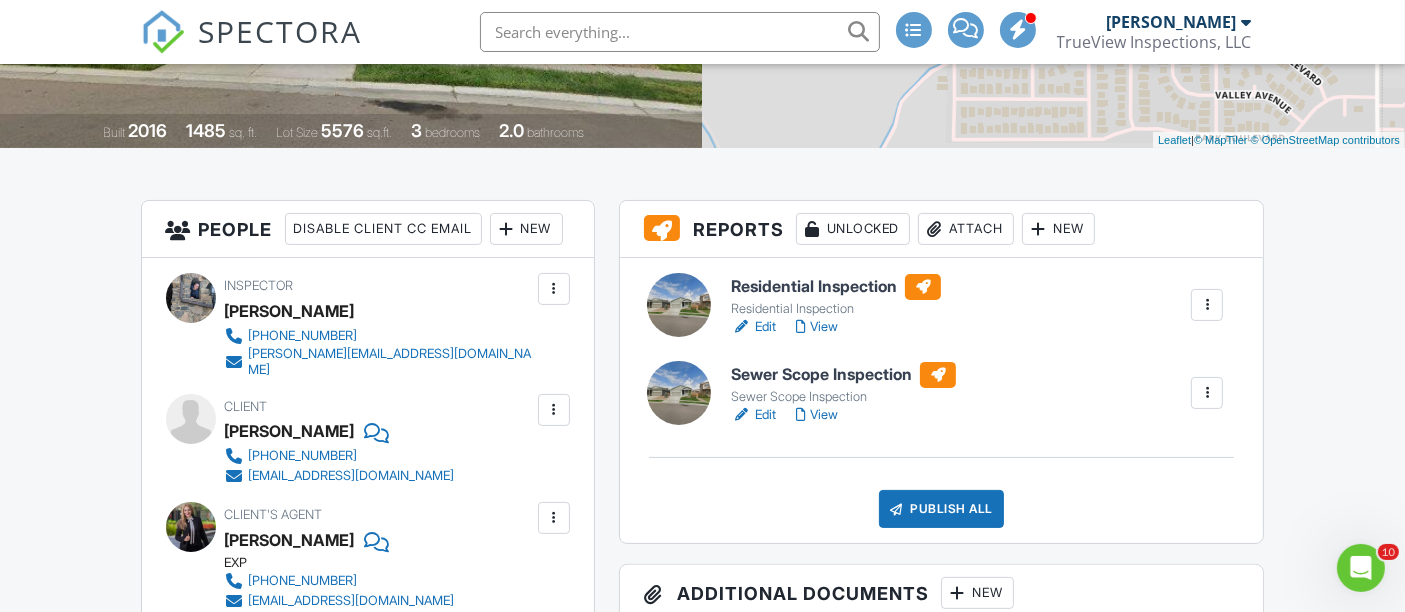 click on "New" at bounding box center [526, 229] 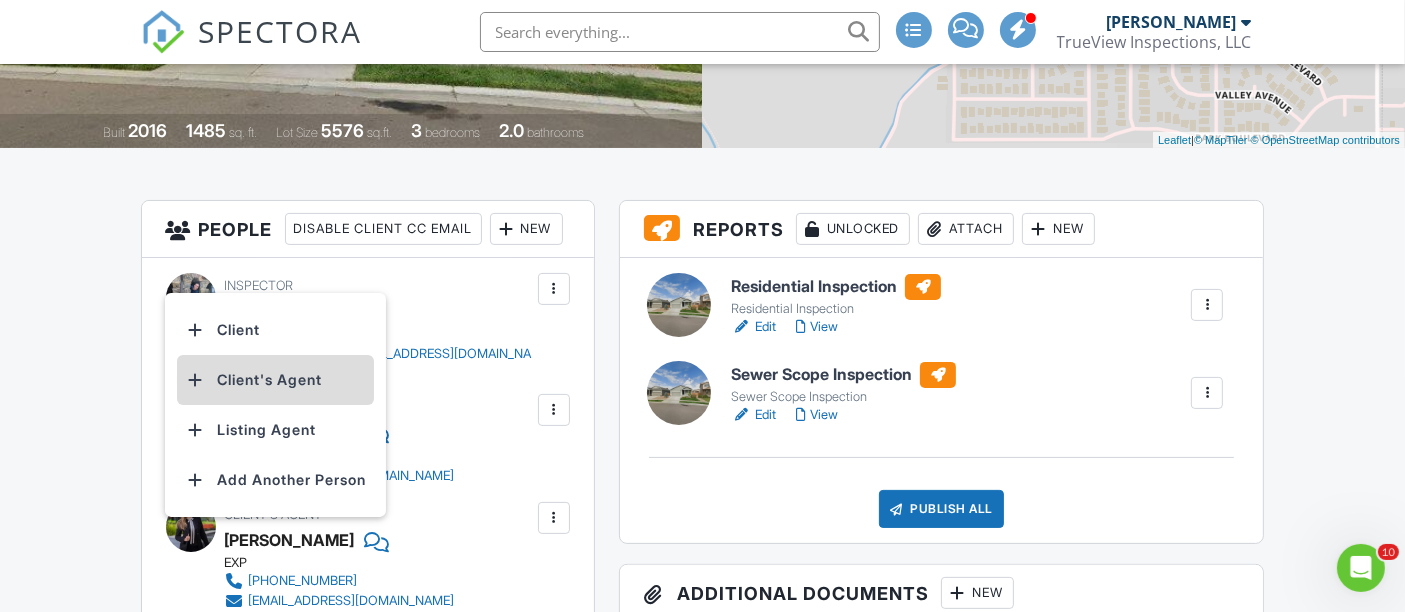 click on "Client's Agent" at bounding box center [275, 380] 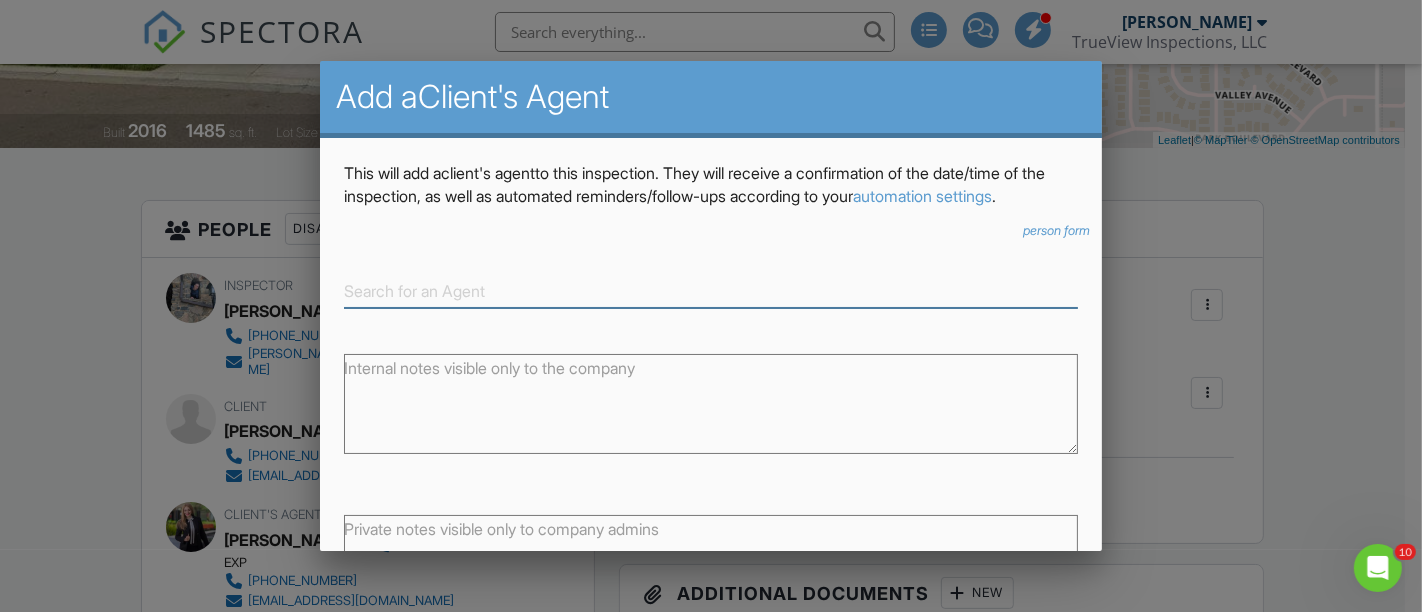 click at bounding box center [711, 291] 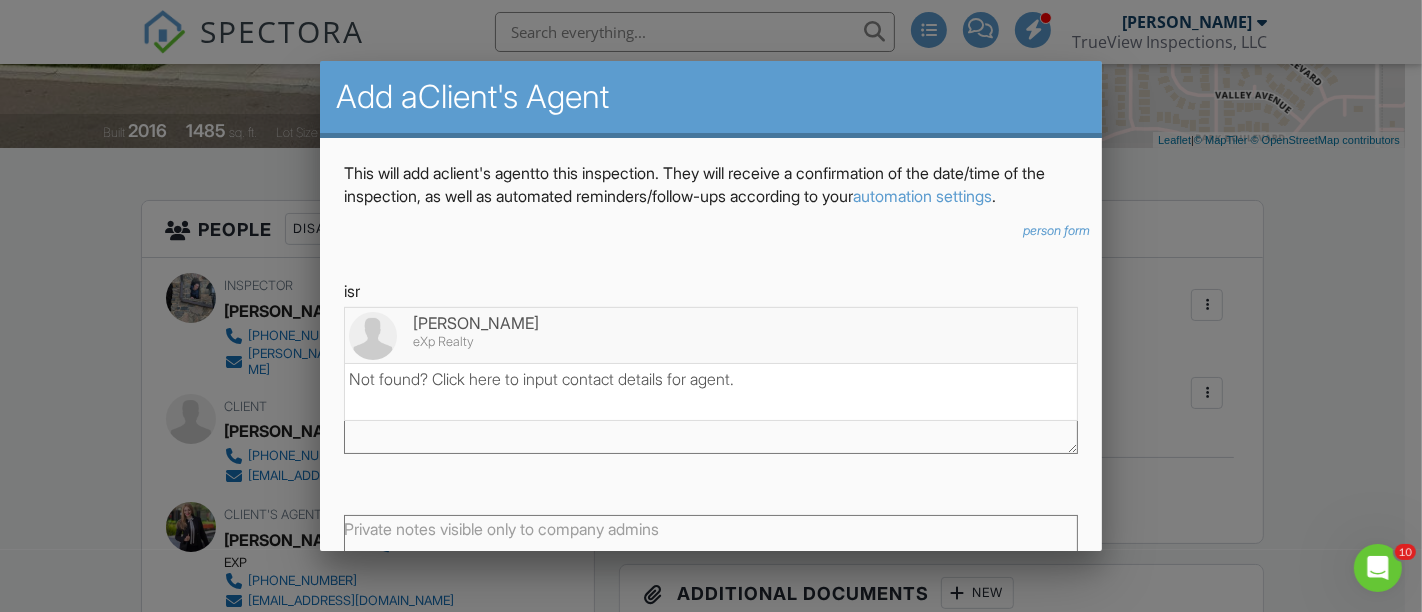 click on "Israel Alcaraz" at bounding box center (711, 323) 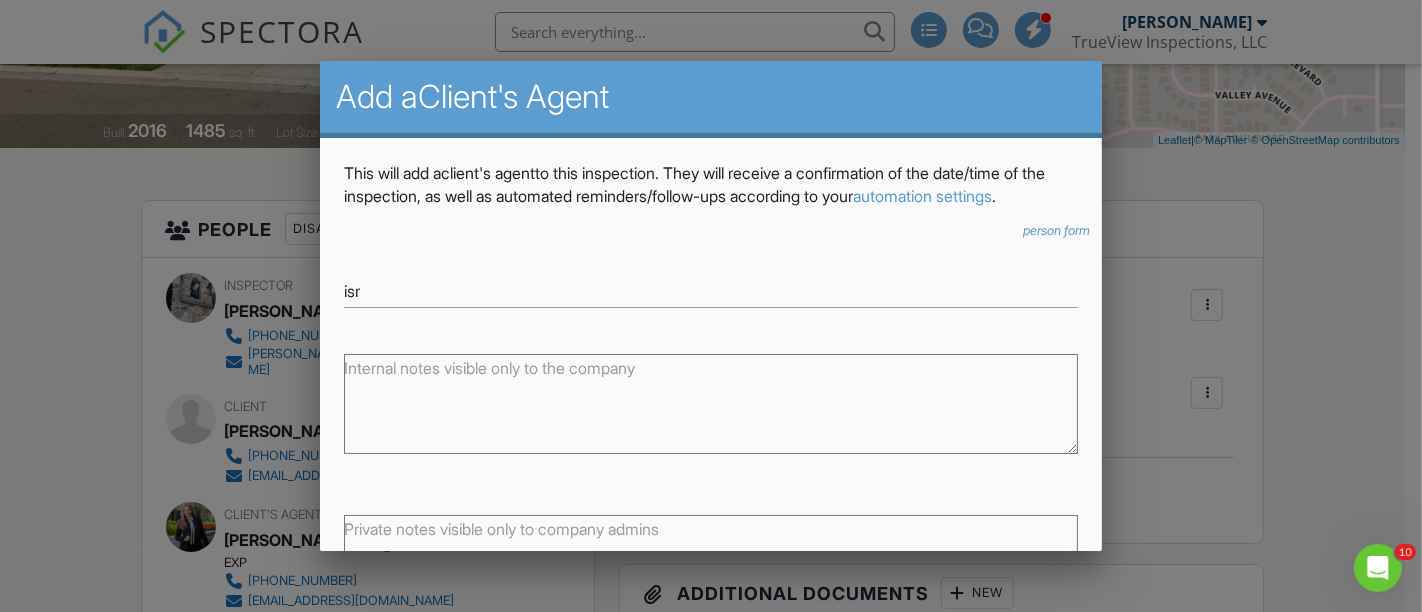 type on "Israel Alcaraz" 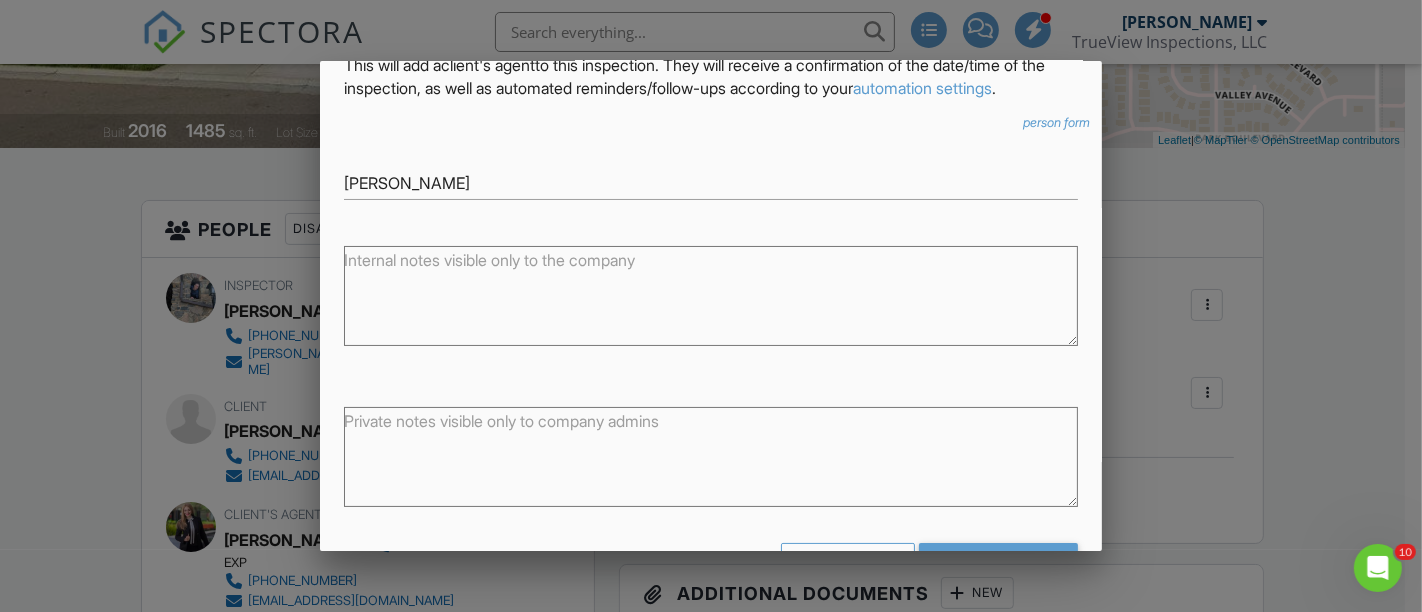 scroll, scrollTop: 195, scrollLeft: 0, axis: vertical 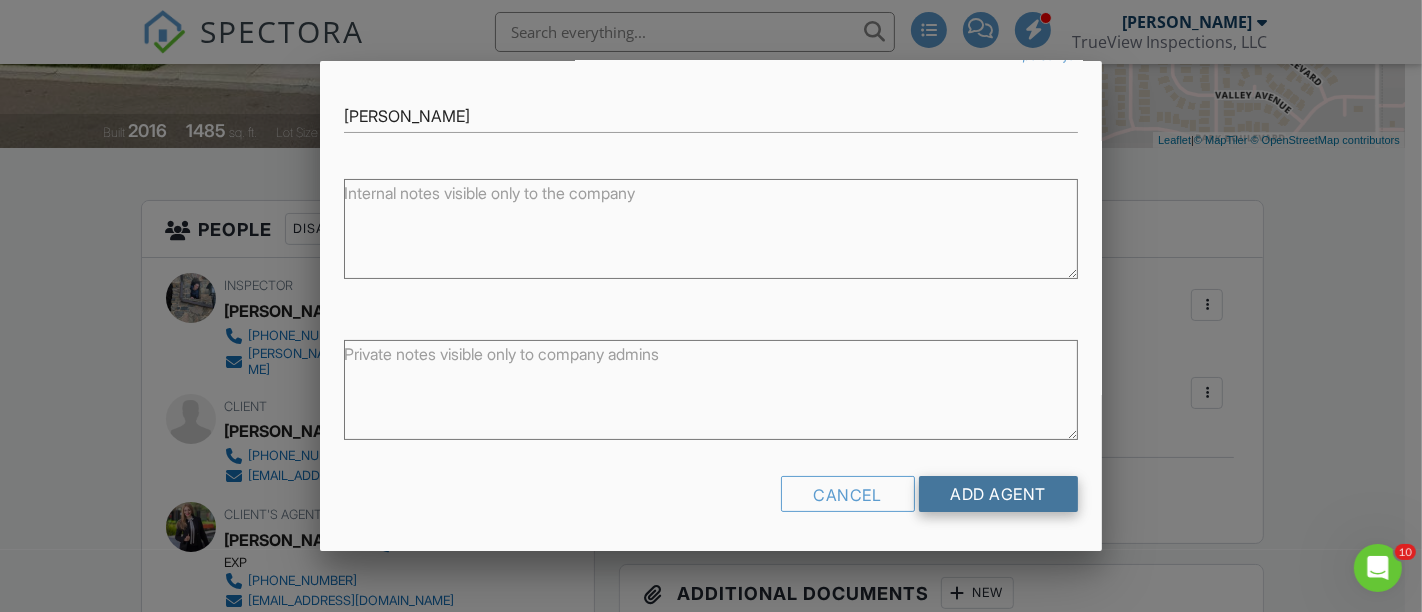 click on "Add Agent" at bounding box center (999, 494) 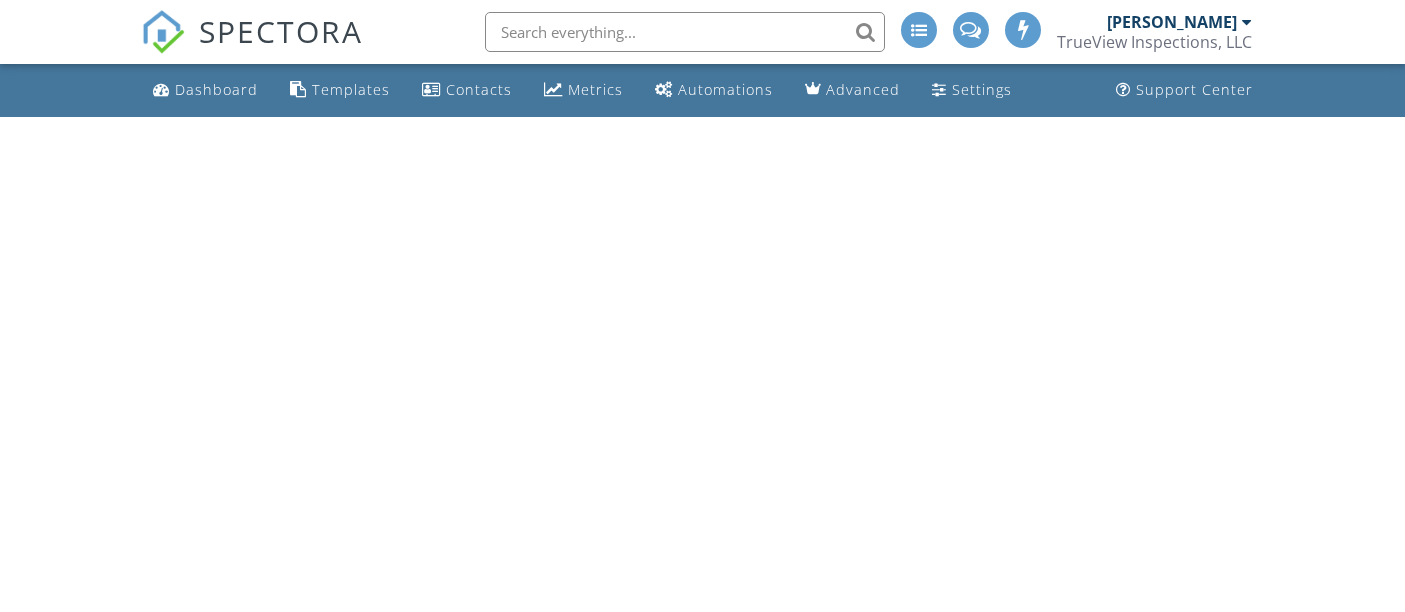 scroll, scrollTop: 0, scrollLeft: 0, axis: both 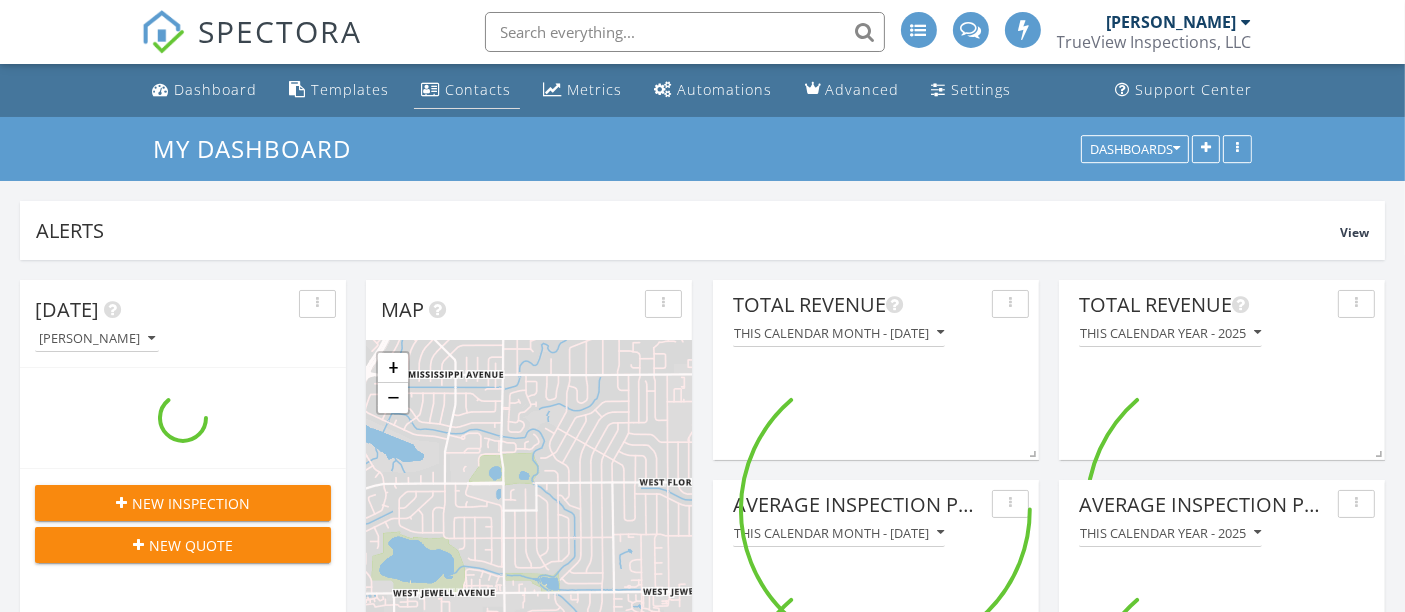 click on "Contacts" at bounding box center [467, 90] 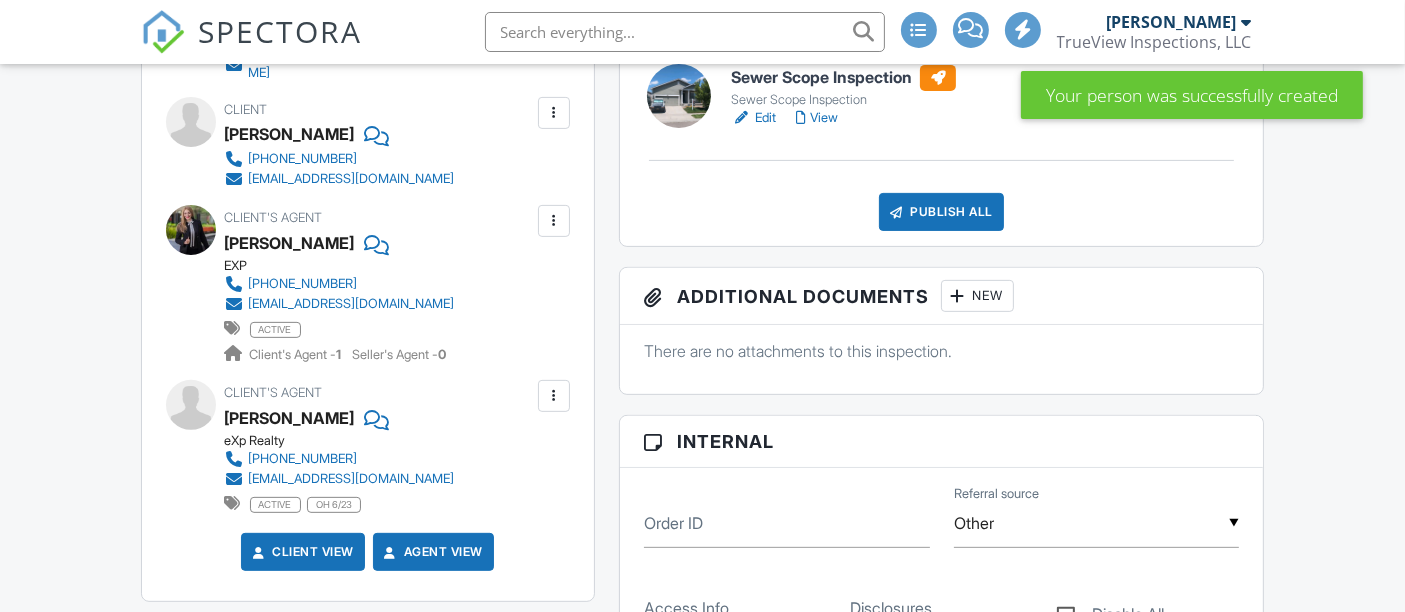 scroll, scrollTop: 683, scrollLeft: 0, axis: vertical 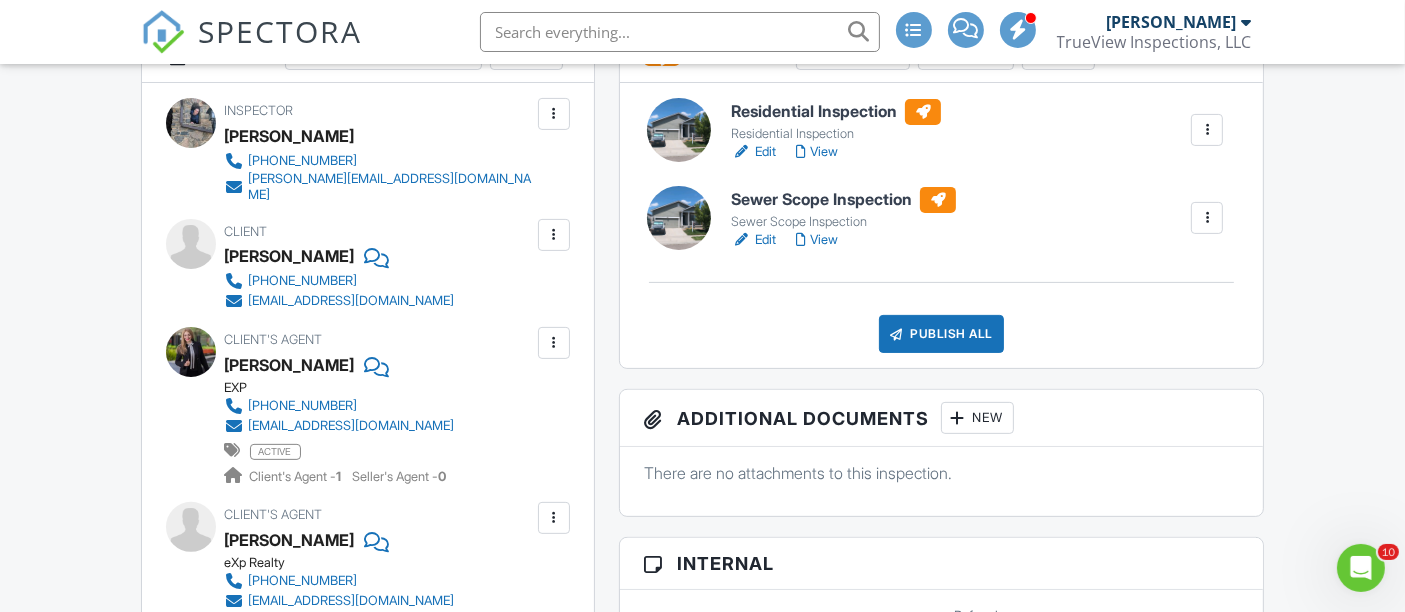 click on "Publish All" at bounding box center (941, 334) 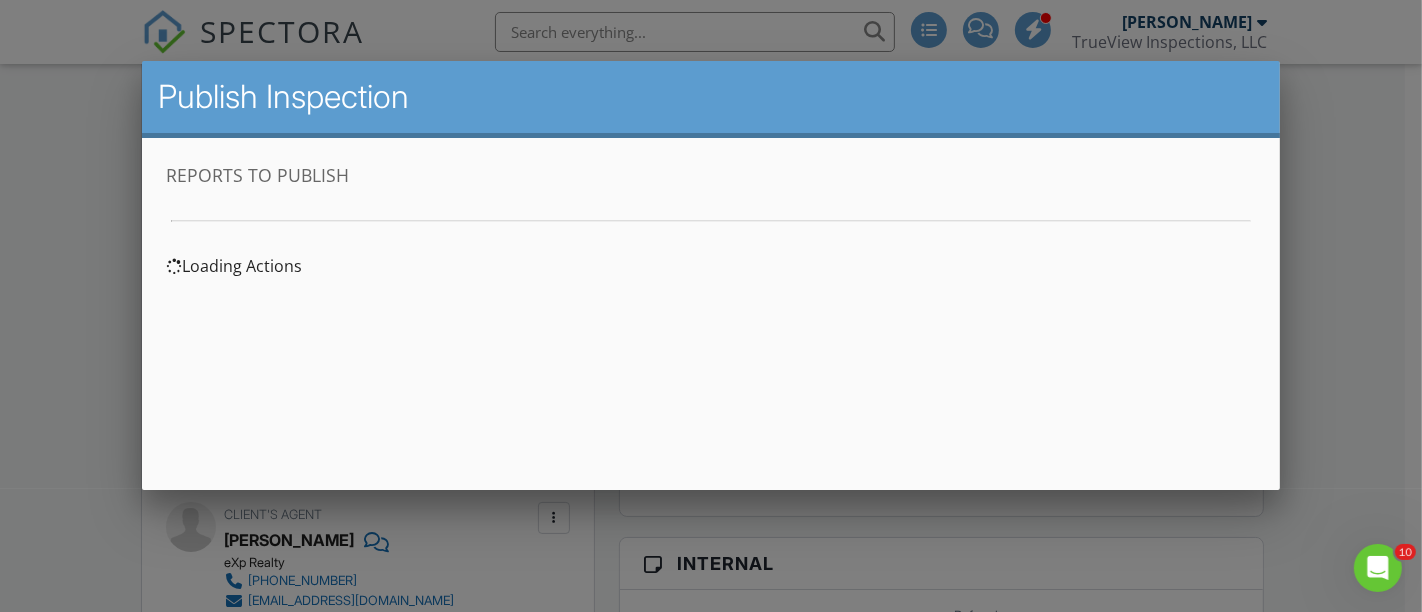 scroll, scrollTop: 0, scrollLeft: 0, axis: both 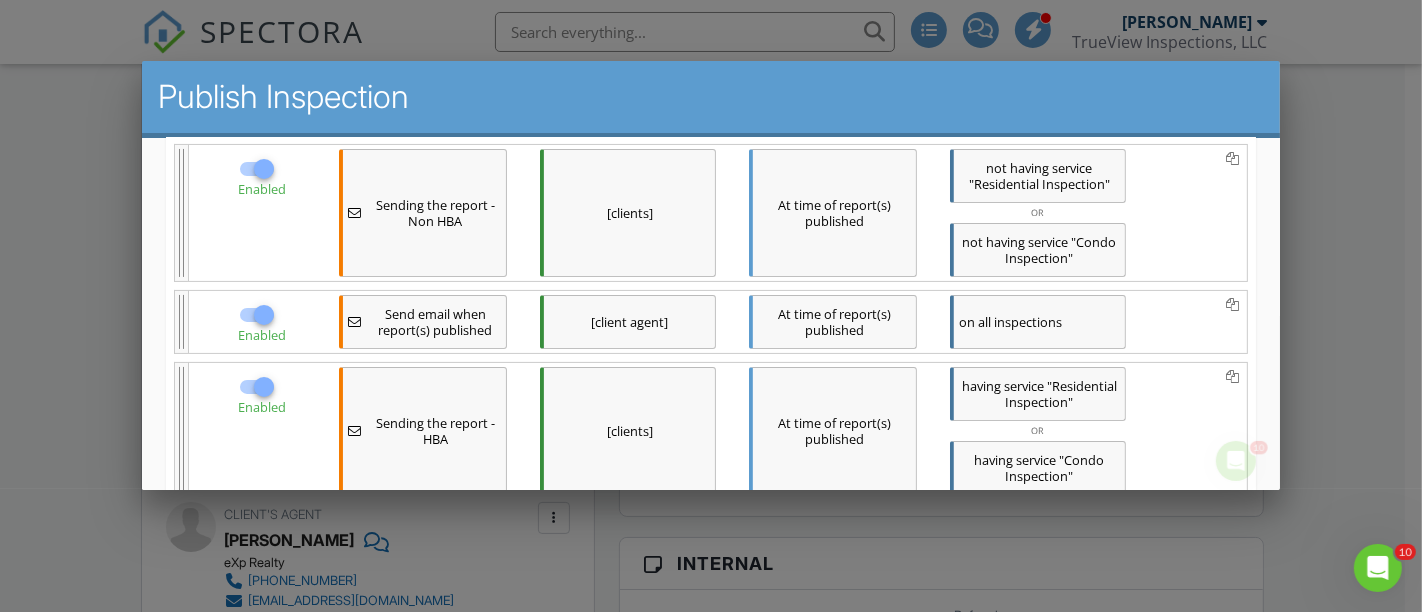 click at bounding box center (264, 169) 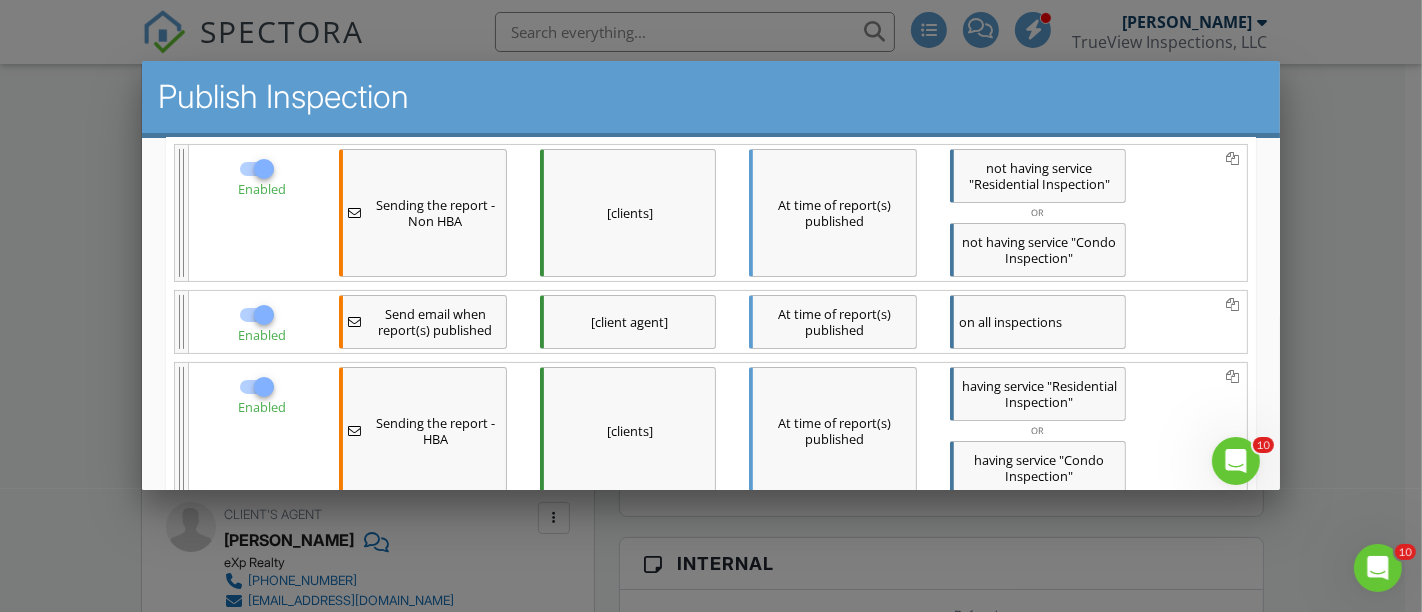 checkbox on "false" 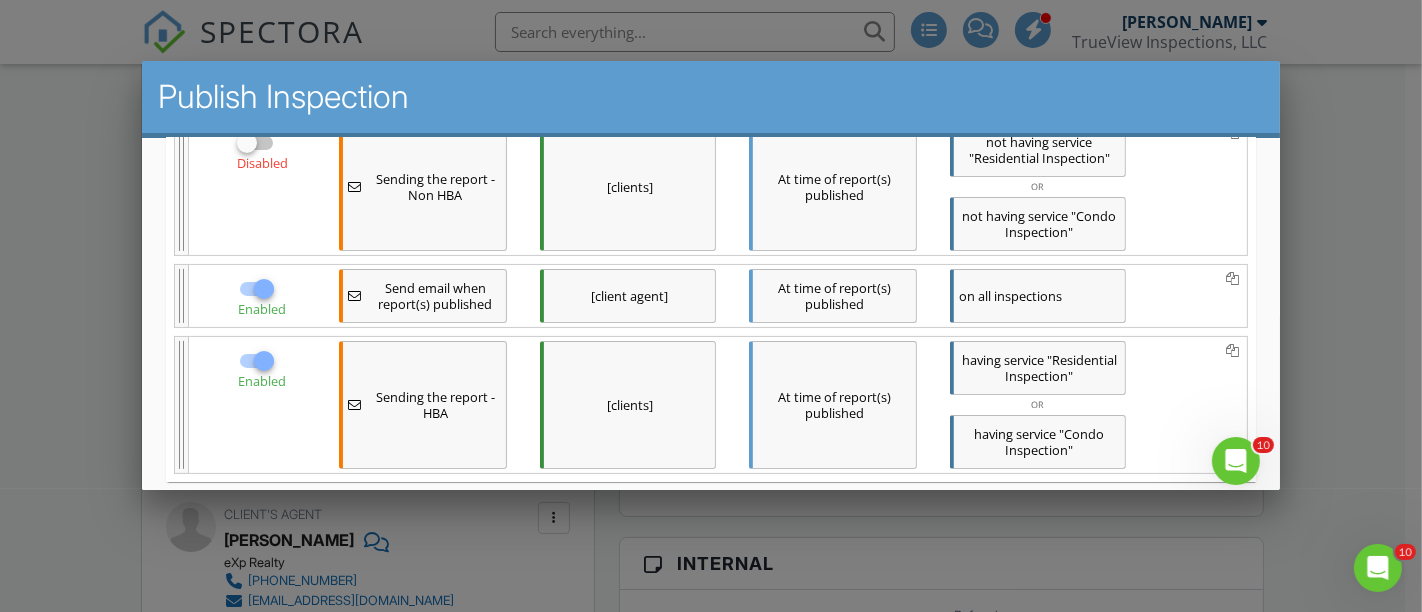 scroll, scrollTop: 479, scrollLeft: 0, axis: vertical 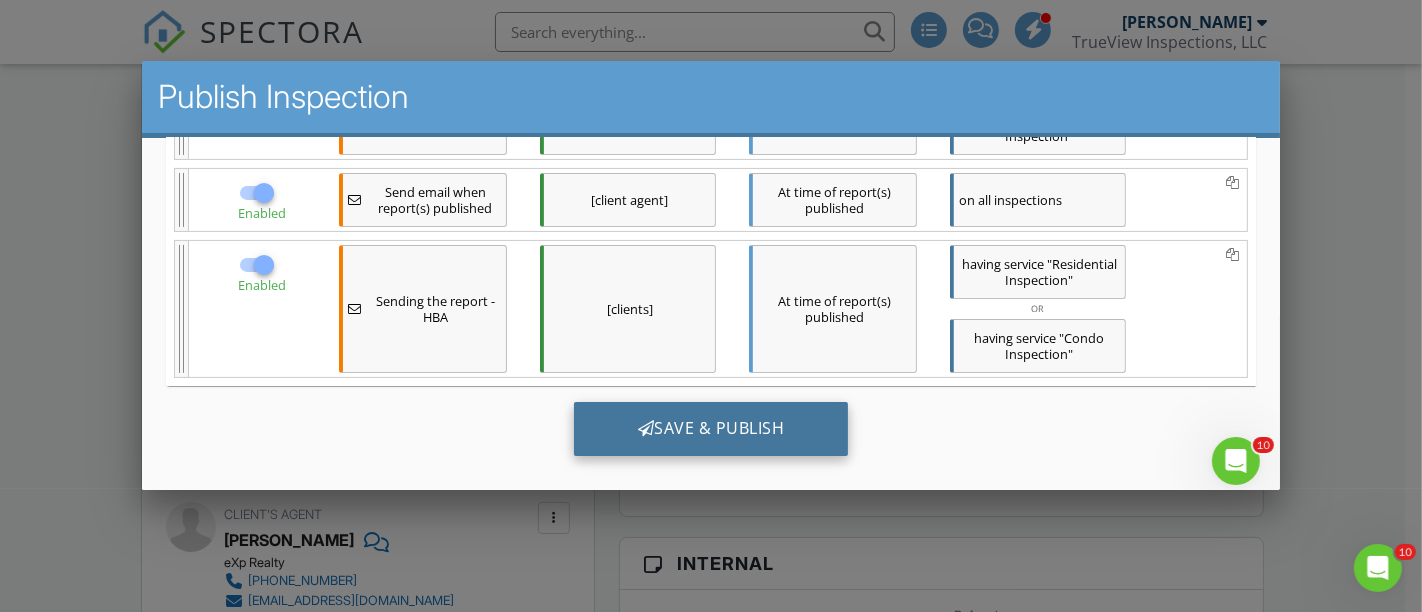click on "Save & Publish" at bounding box center [711, 429] 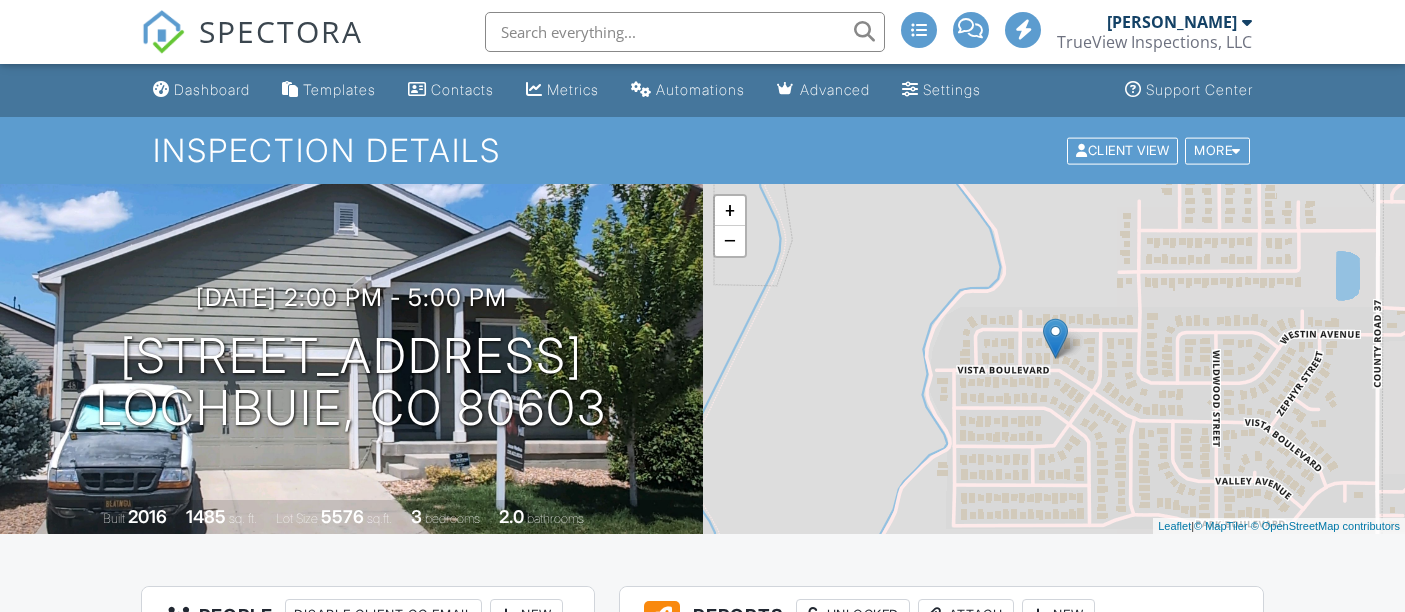 scroll, scrollTop: 1701, scrollLeft: 0, axis: vertical 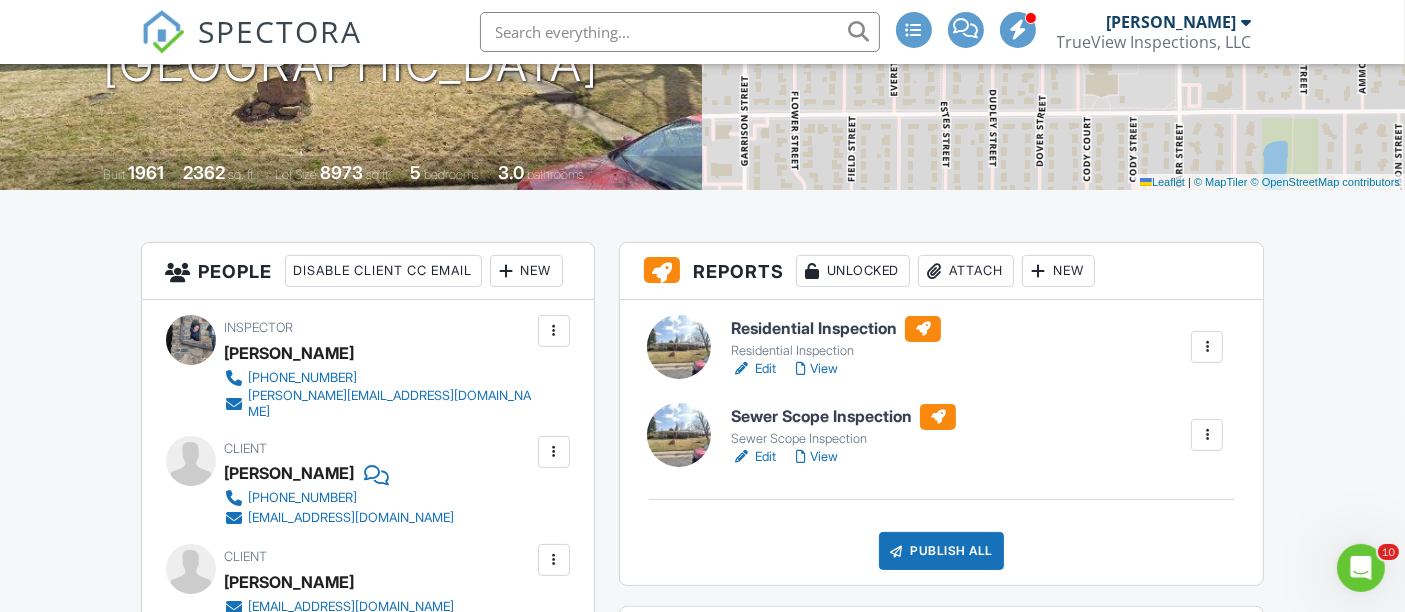 click at bounding box center (1207, 435) 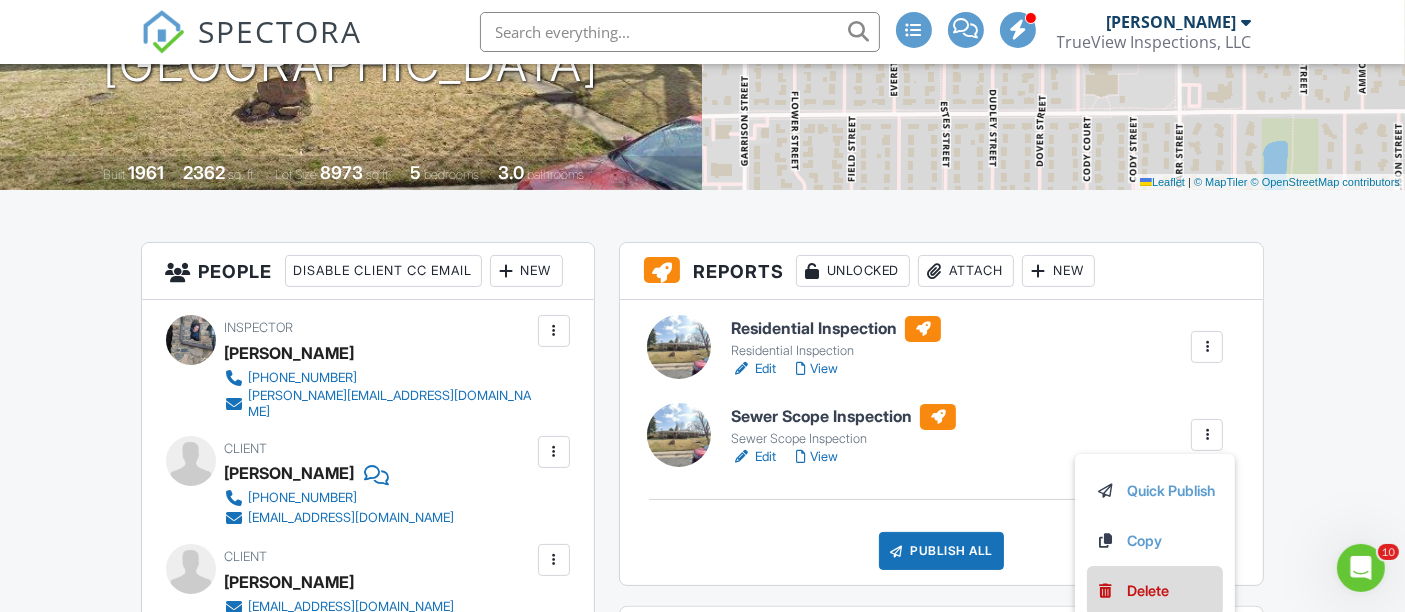 click on "Delete" at bounding box center [1148, 591] 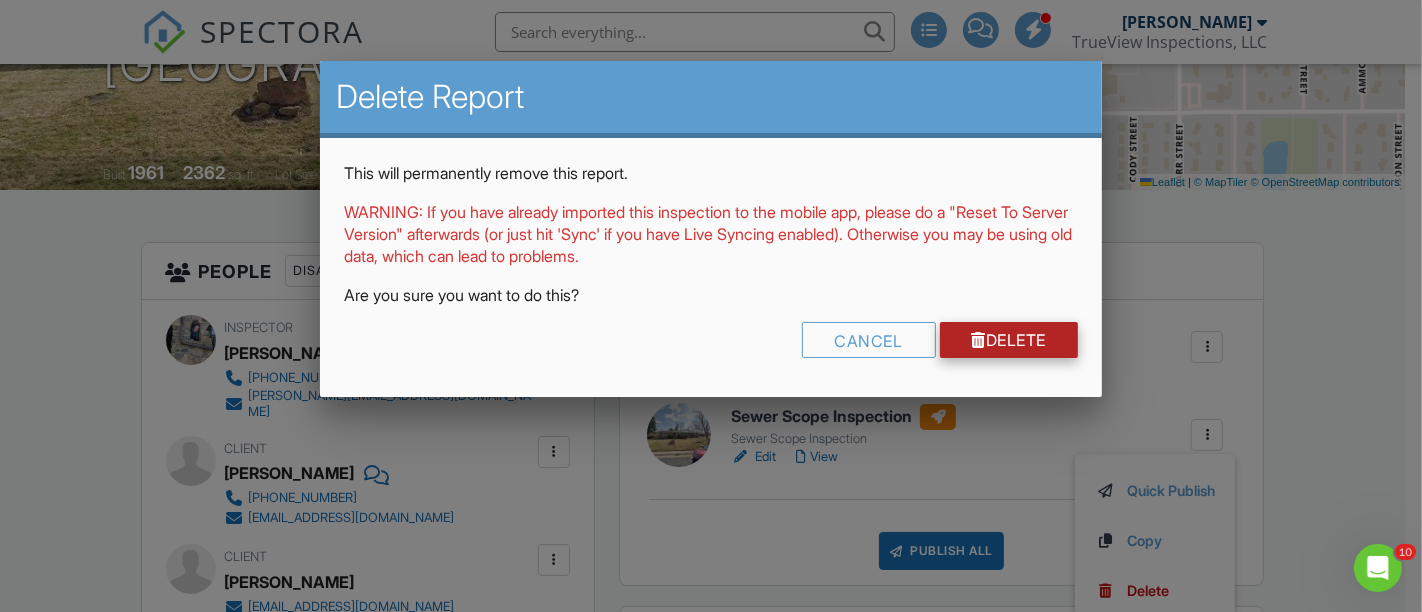 click on "Delete" at bounding box center (1009, 340) 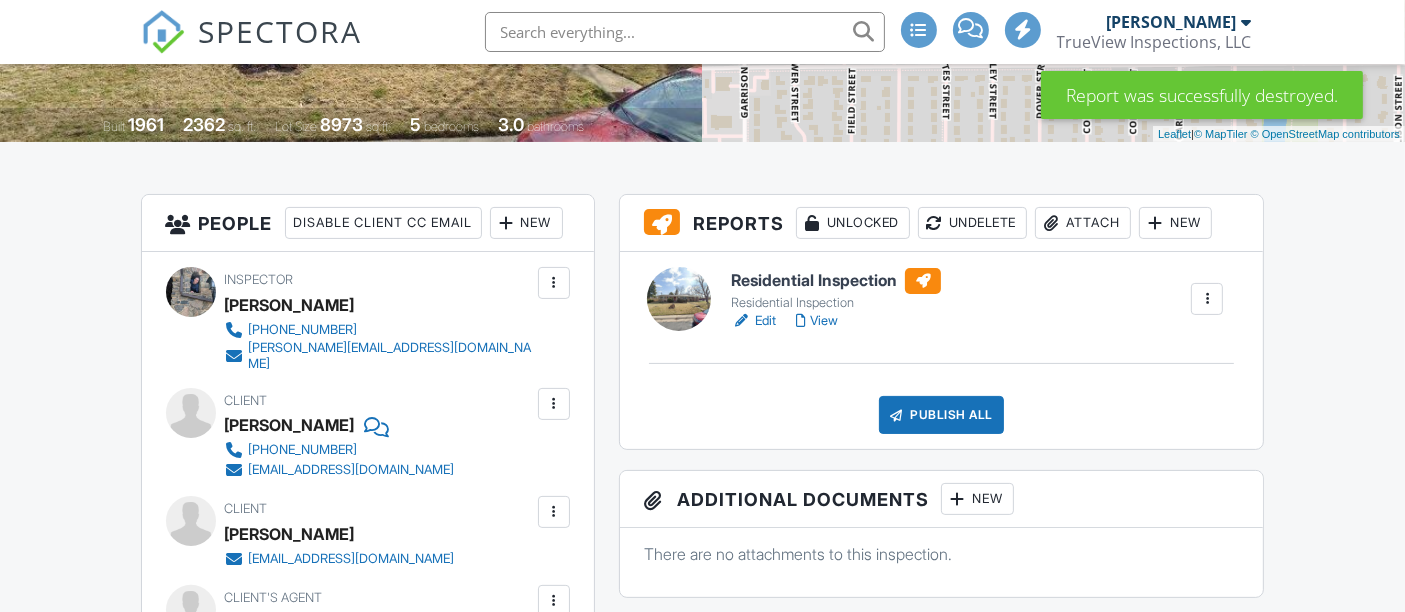 scroll, scrollTop: 393, scrollLeft: 0, axis: vertical 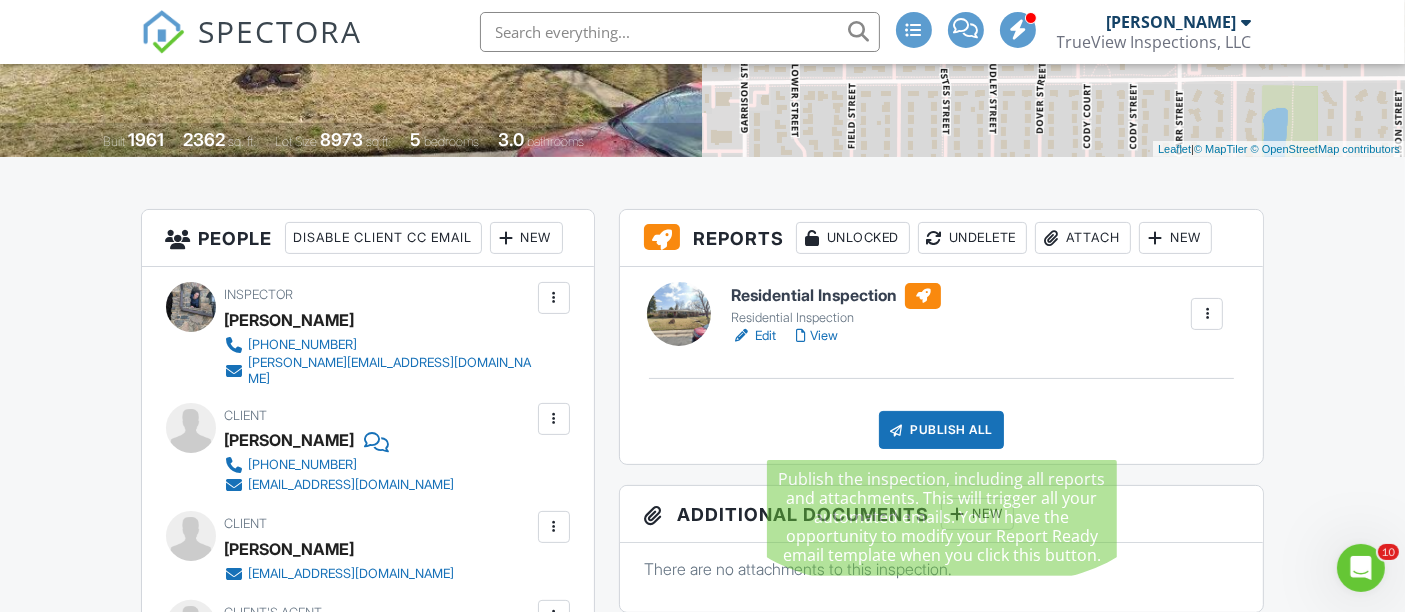 click on "Publish All" at bounding box center (941, 430) 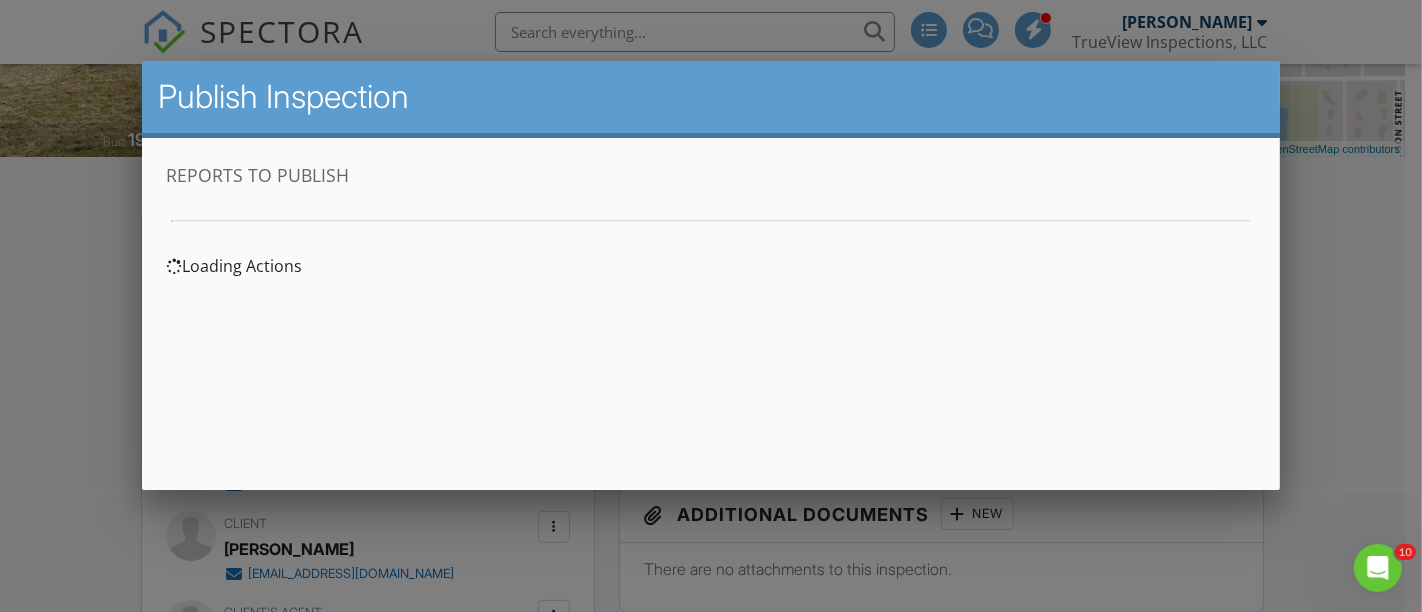 scroll, scrollTop: 0, scrollLeft: 0, axis: both 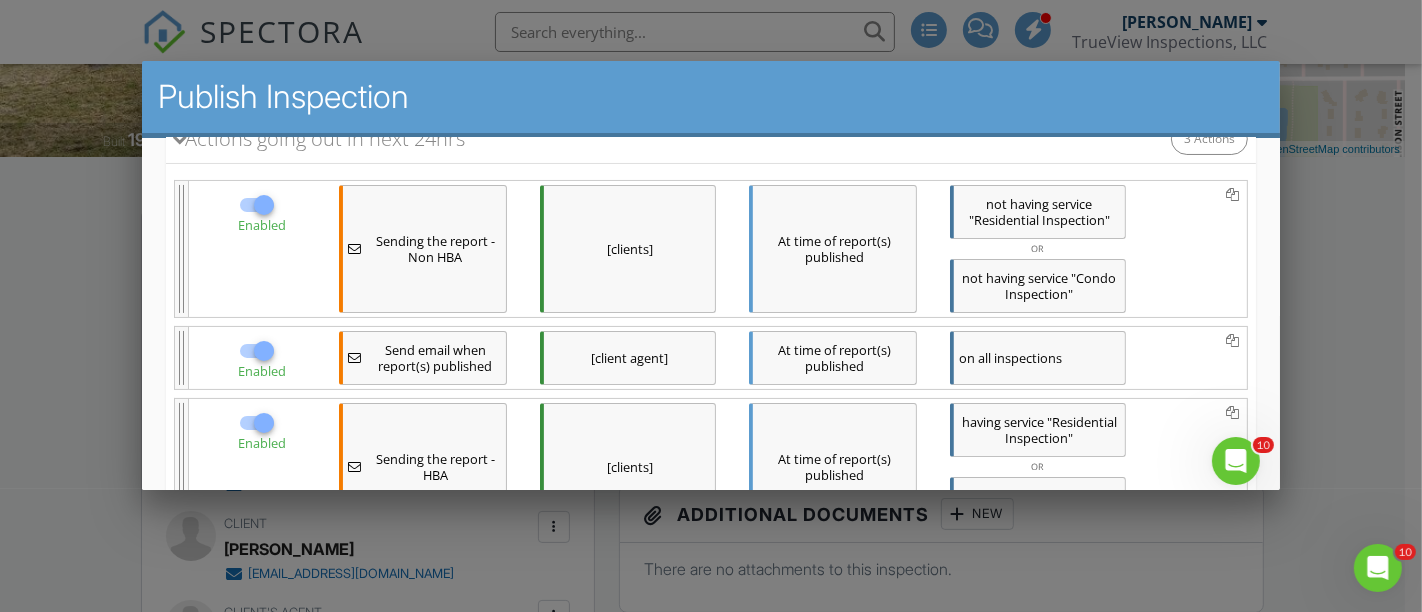 click at bounding box center (264, 205) 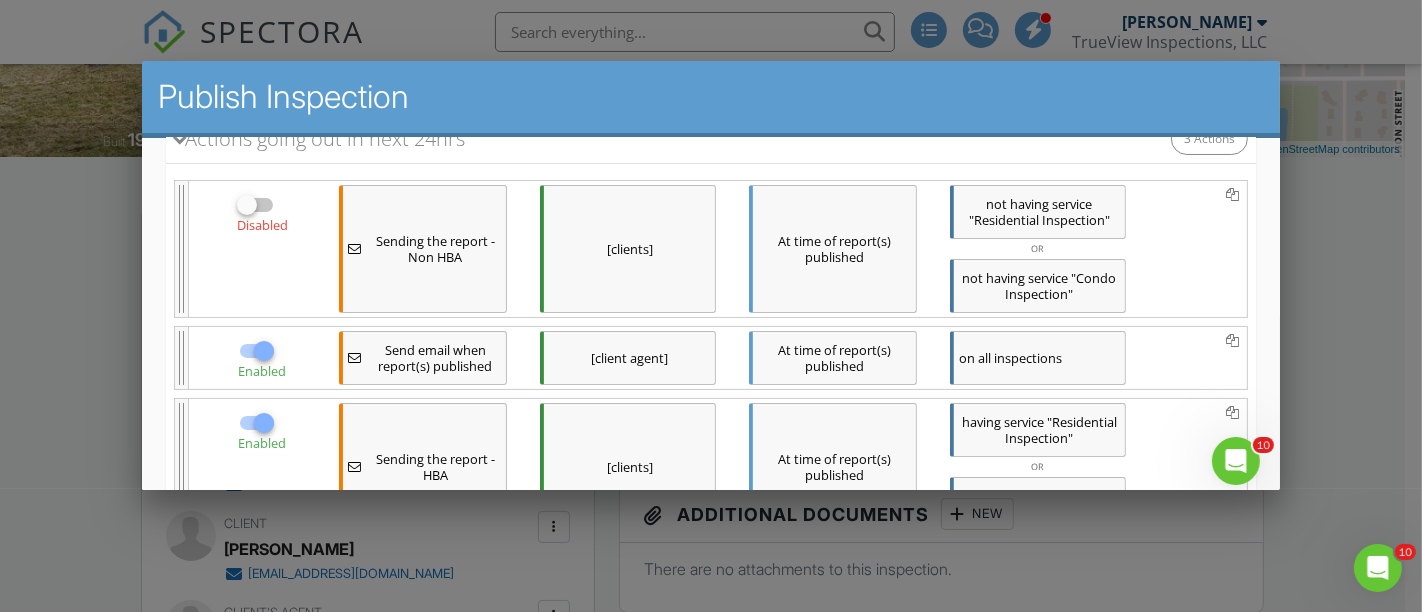 scroll, scrollTop: 440, scrollLeft: 0, axis: vertical 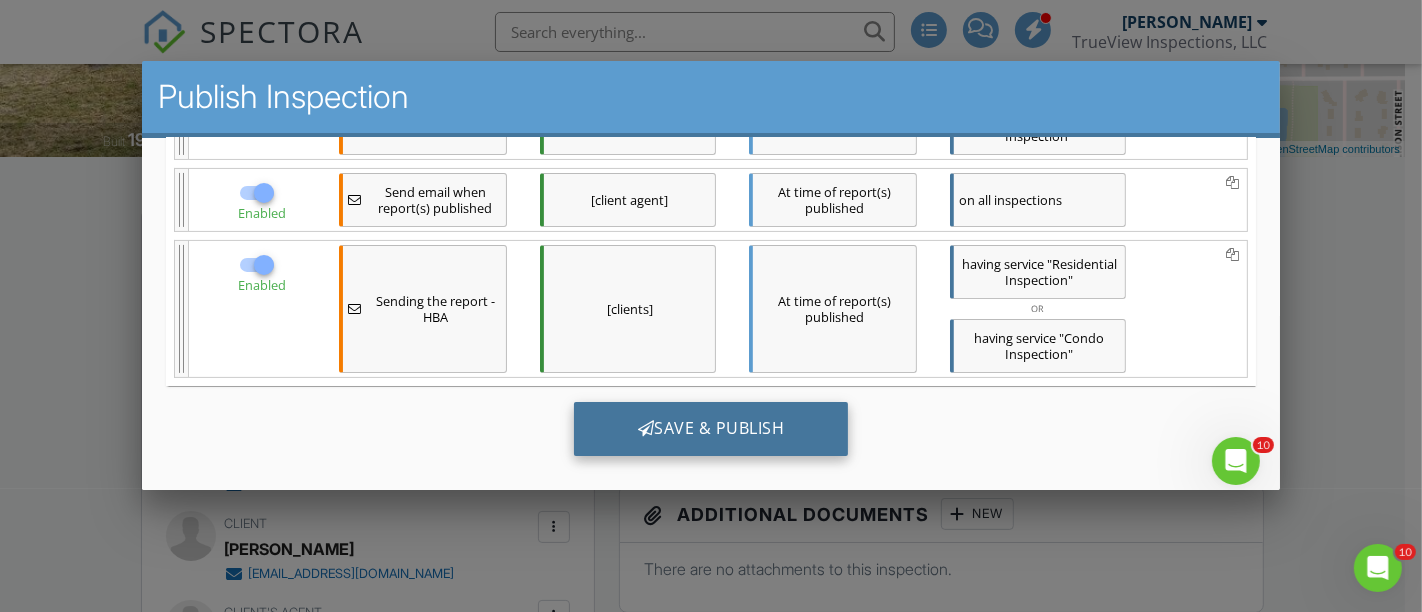 click on "Save & Publish" at bounding box center (711, 429) 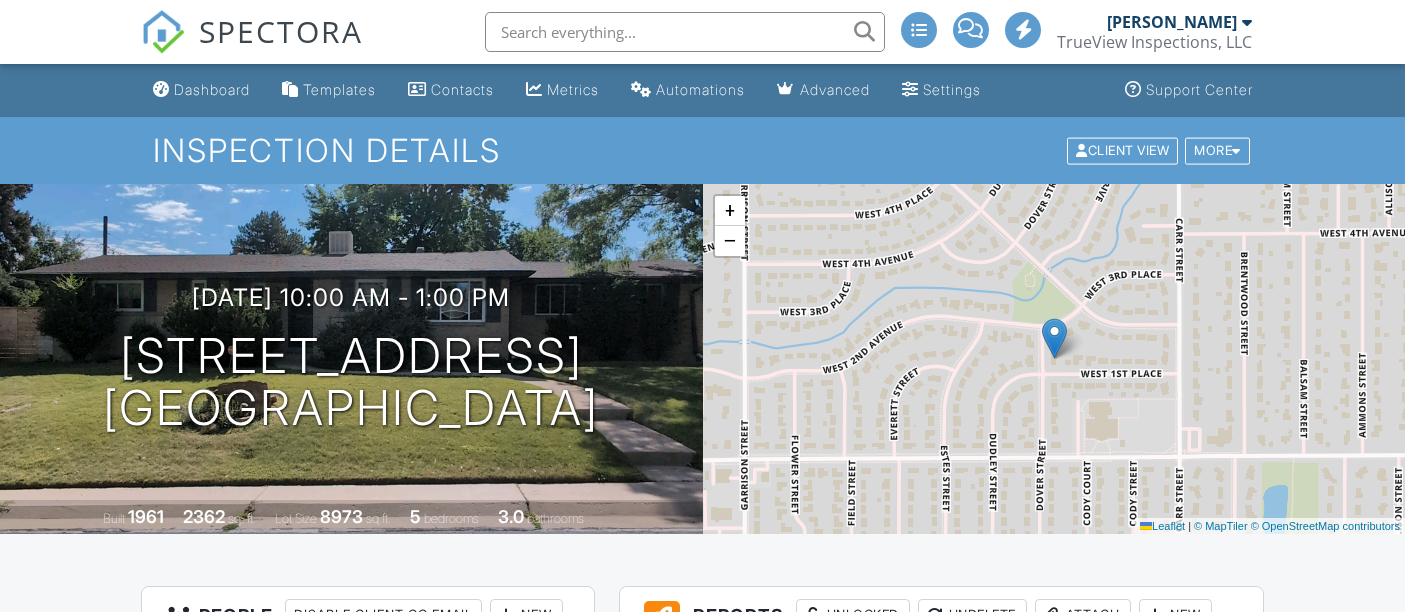 scroll, scrollTop: 452, scrollLeft: 0, axis: vertical 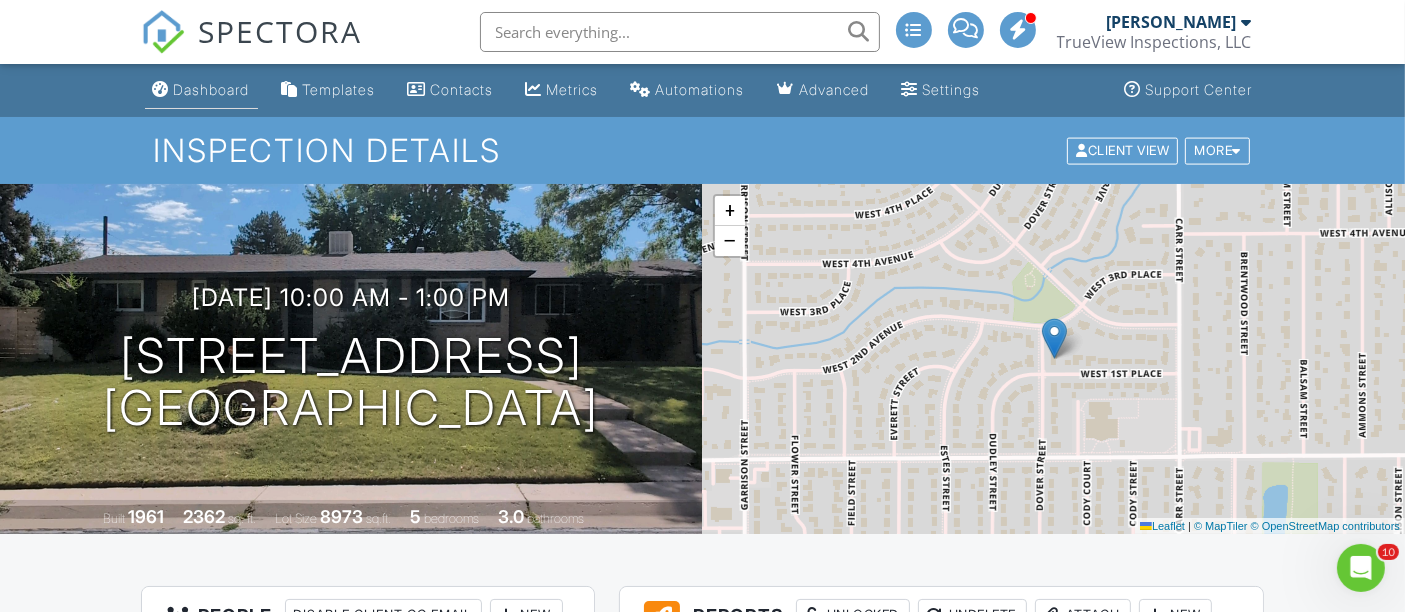 click on "Dashboard" at bounding box center [212, 89] 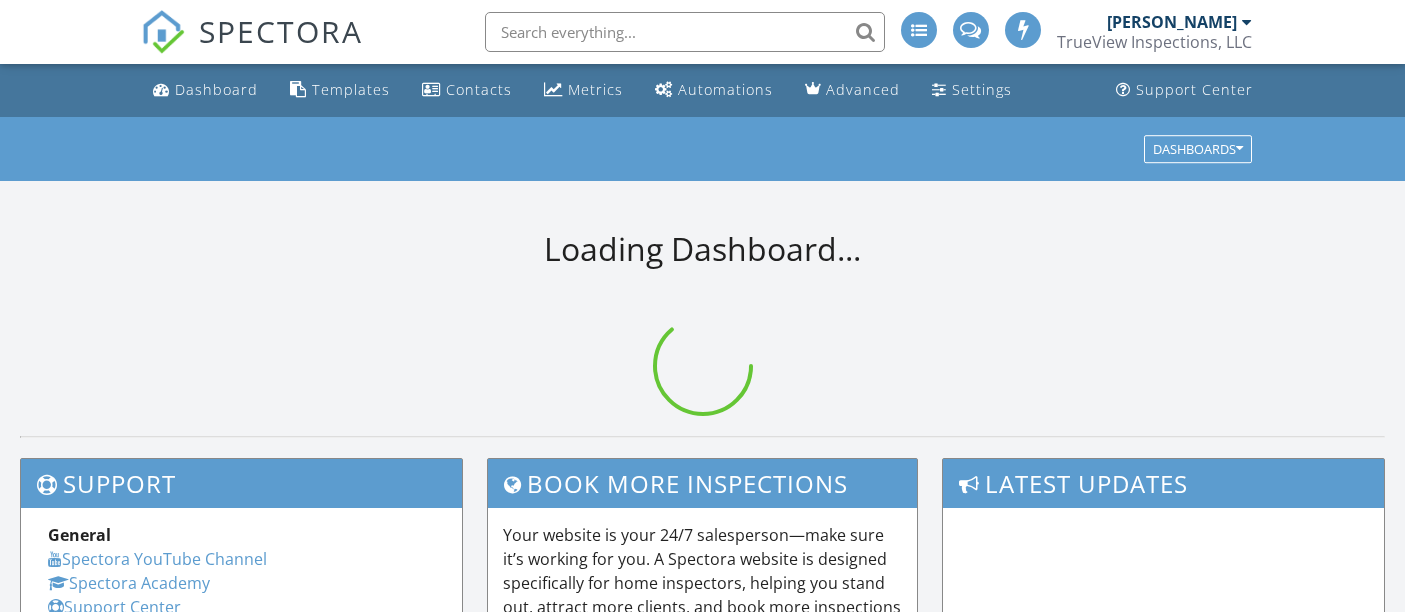 scroll, scrollTop: 0, scrollLeft: 0, axis: both 